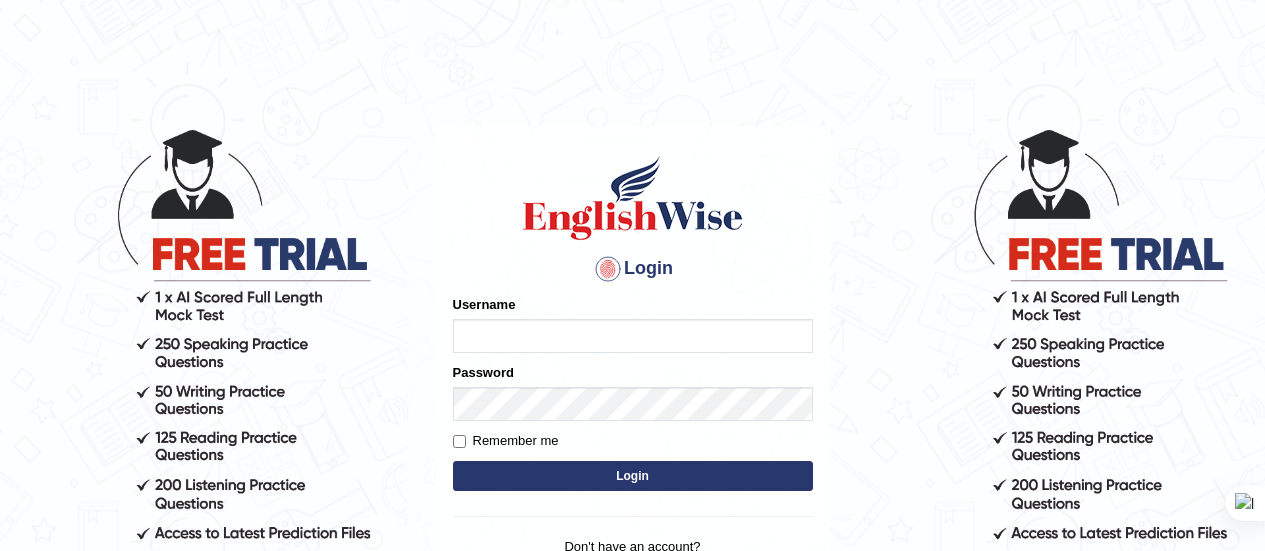 scroll, scrollTop: 185, scrollLeft: 0, axis: vertical 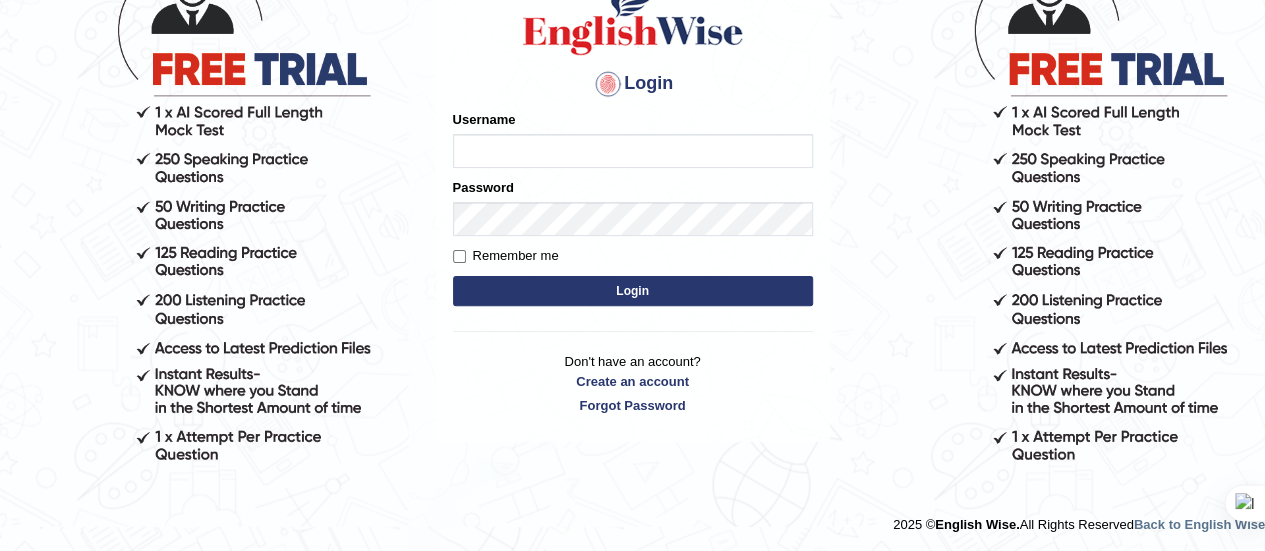 type on "Srinivasarao" 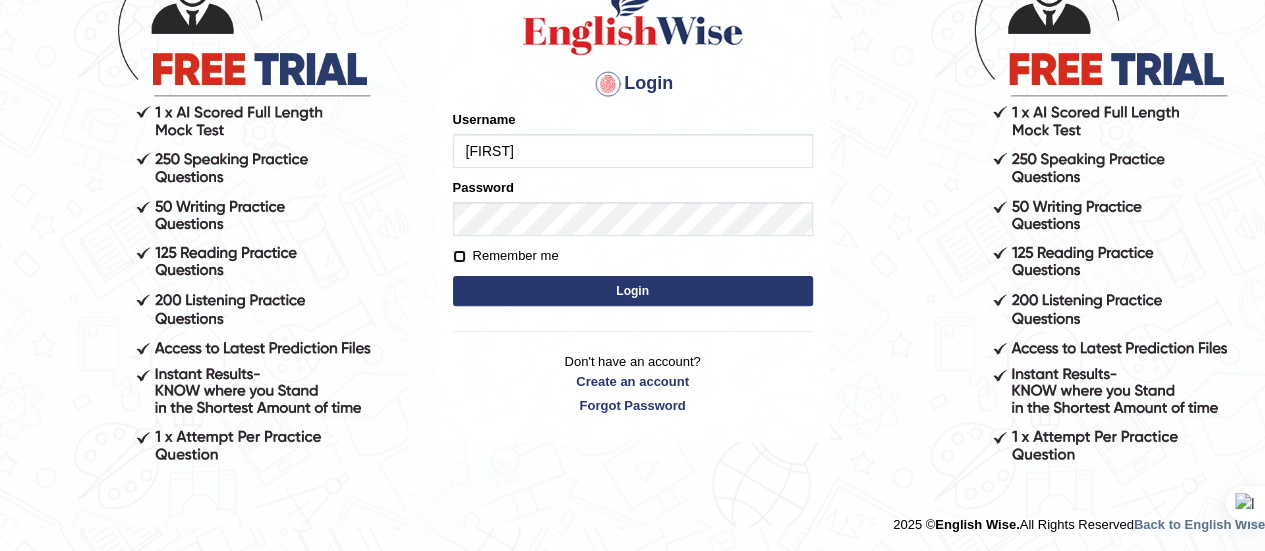 click on "Remember me" at bounding box center [459, 256] 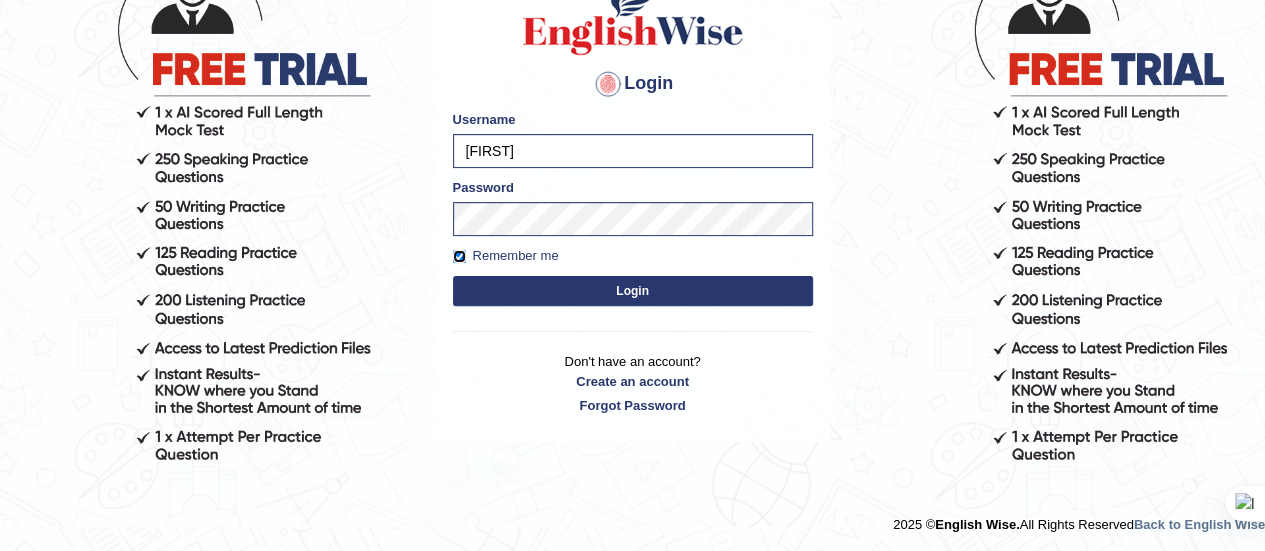 click on "Remember me" at bounding box center [459, 256] 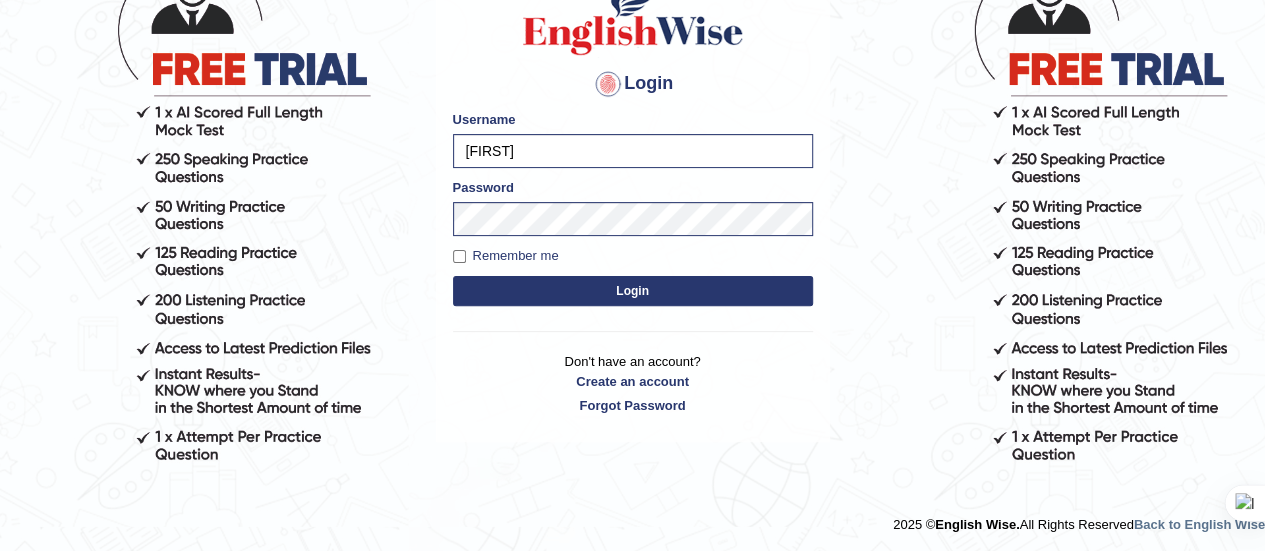 click on "Login" at bounding box center (633, 291) 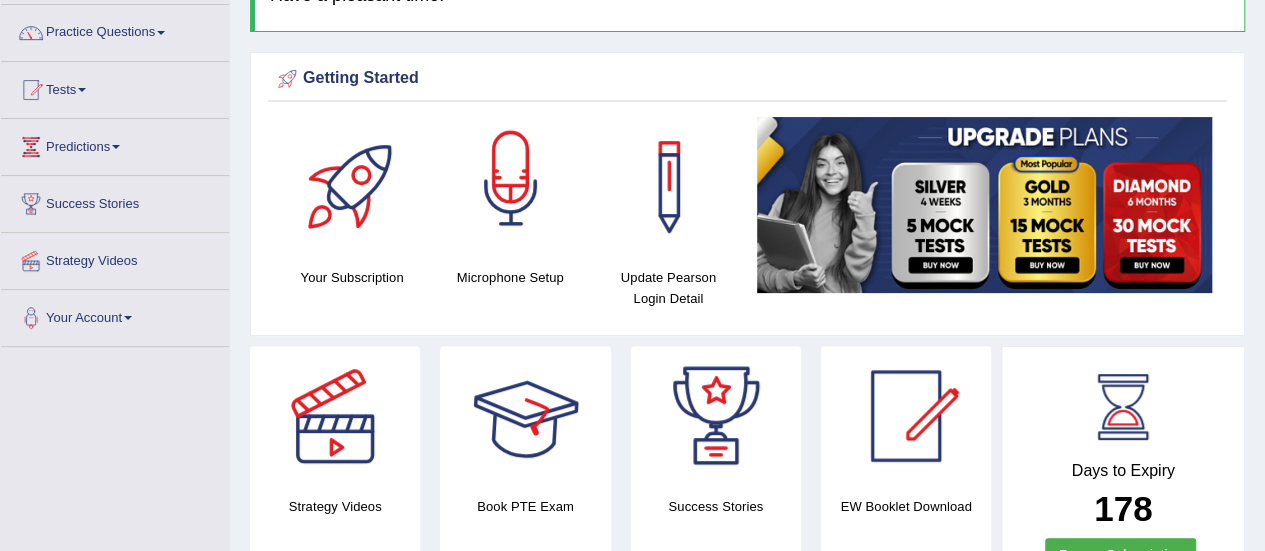 scroll, scrollTop: 538, scrollLeft: 0, axis: vertical 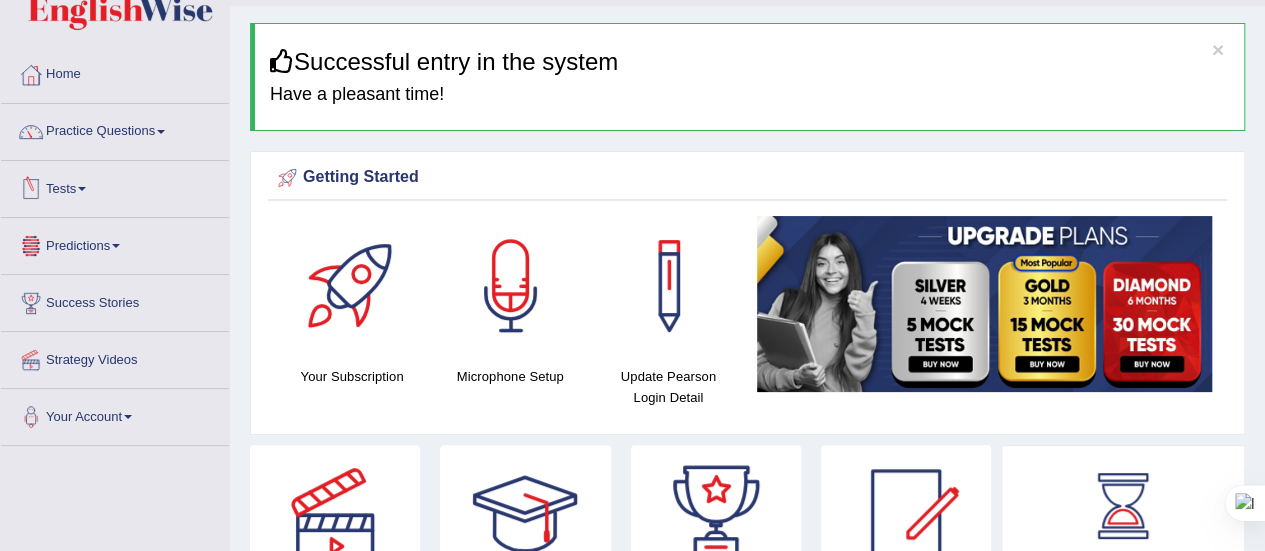 click on "Tests" at bounding box center [115, 186] 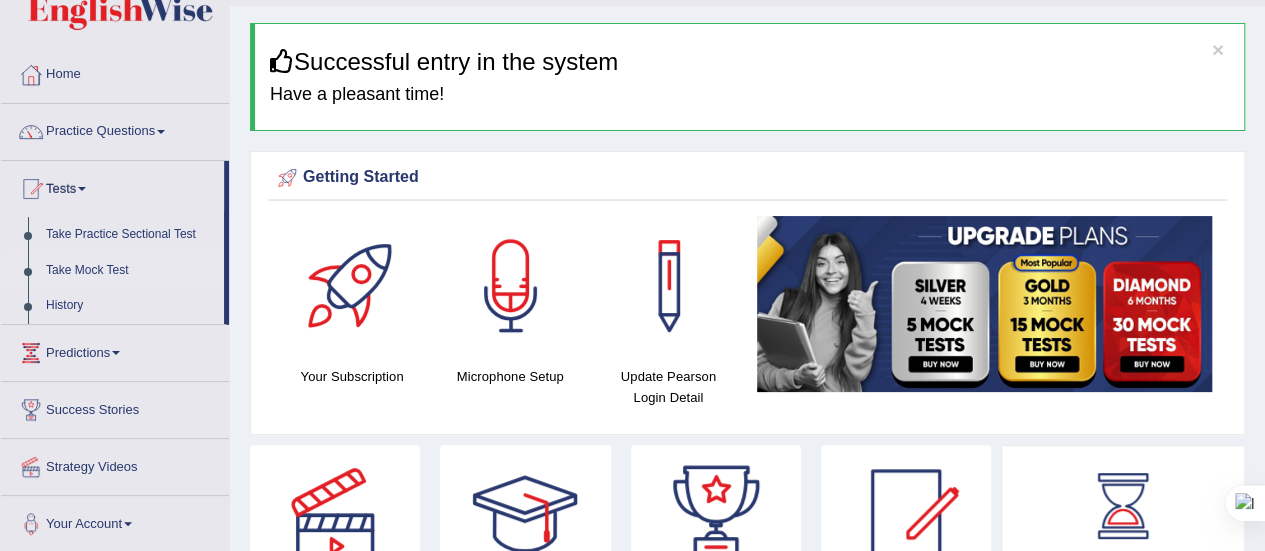 click on "Take Mock Test" at bounding box center (130, 271) 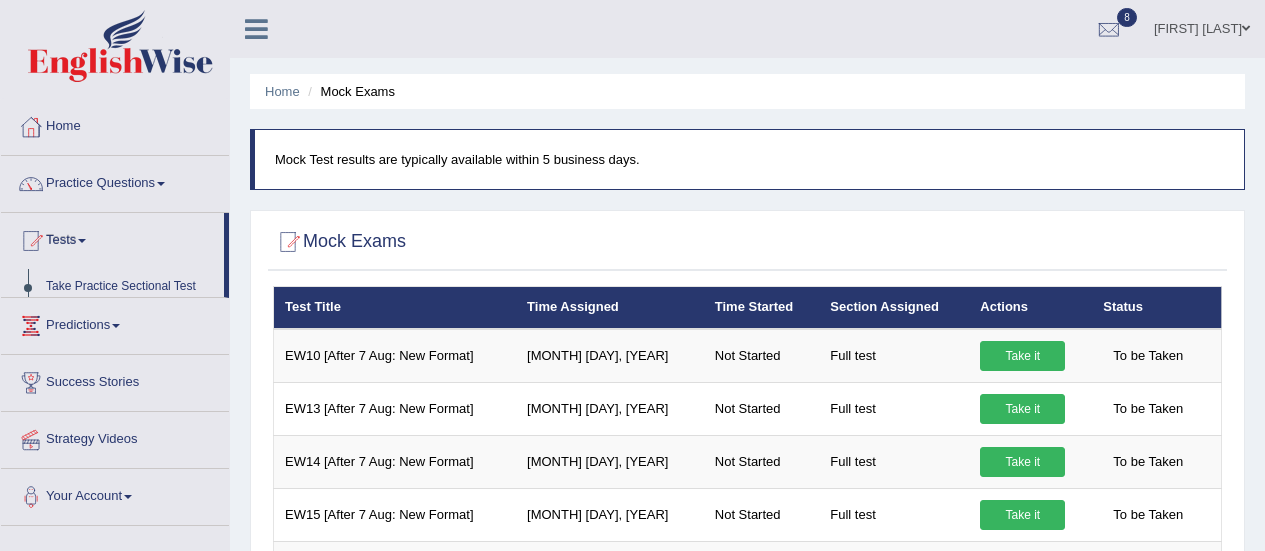 scroll, scrollTop: 0, scrollLeft: 0, axis: both 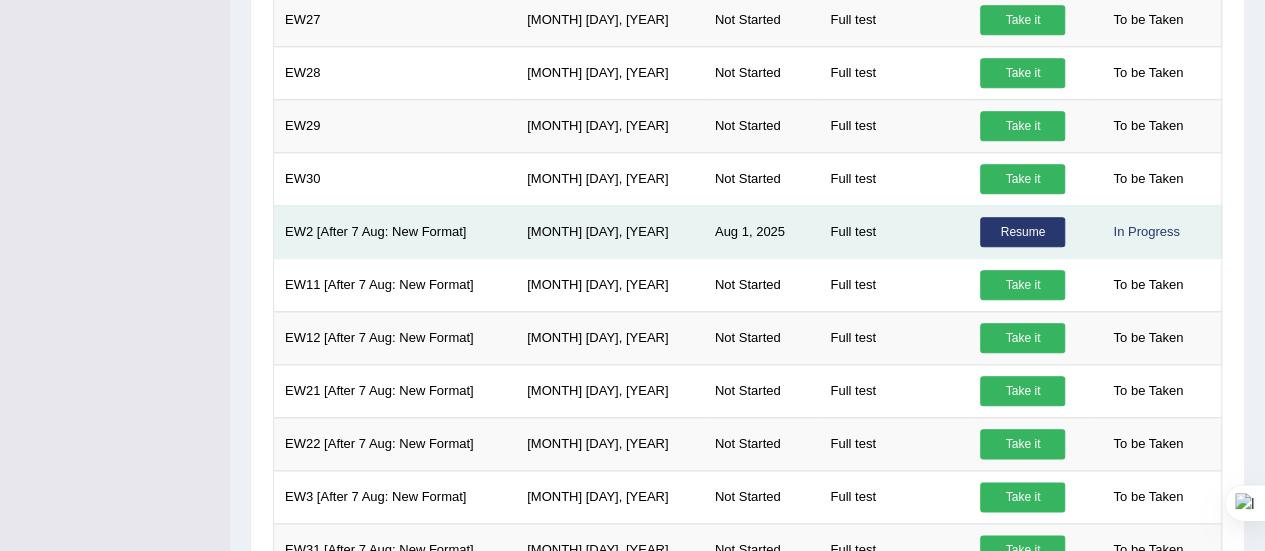 click on "Resume" at bounding box center [1022, 232] 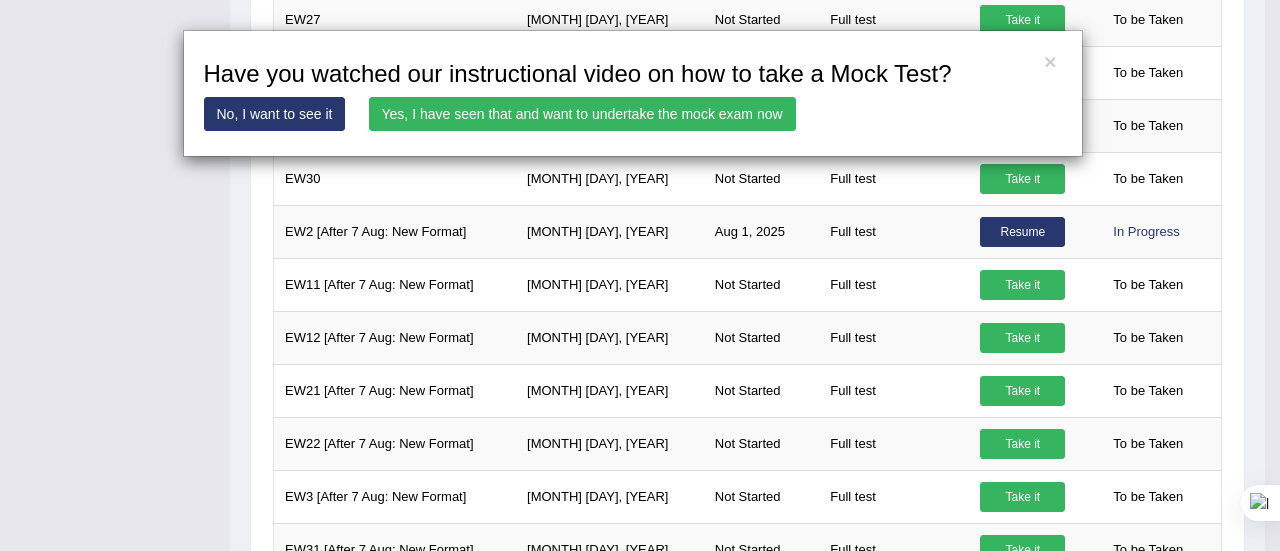 click on "Yes, I have seen that and want to undertake the mock exam now" at bounding box center [582, 114] 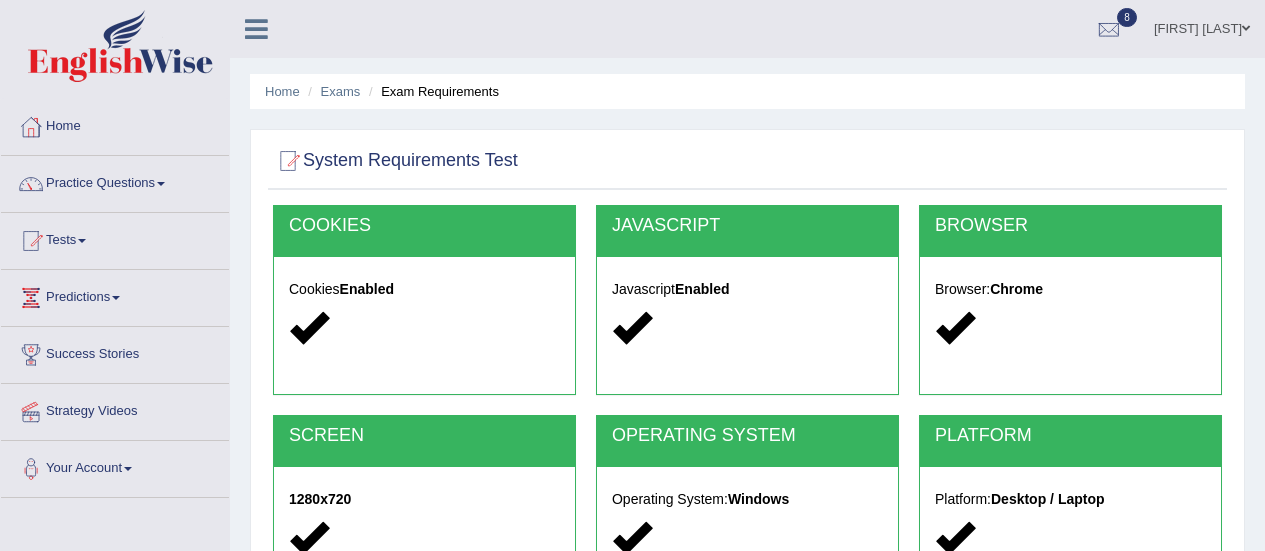 scroll, scrollTop: 0, scrollLeft: 0, axis: both 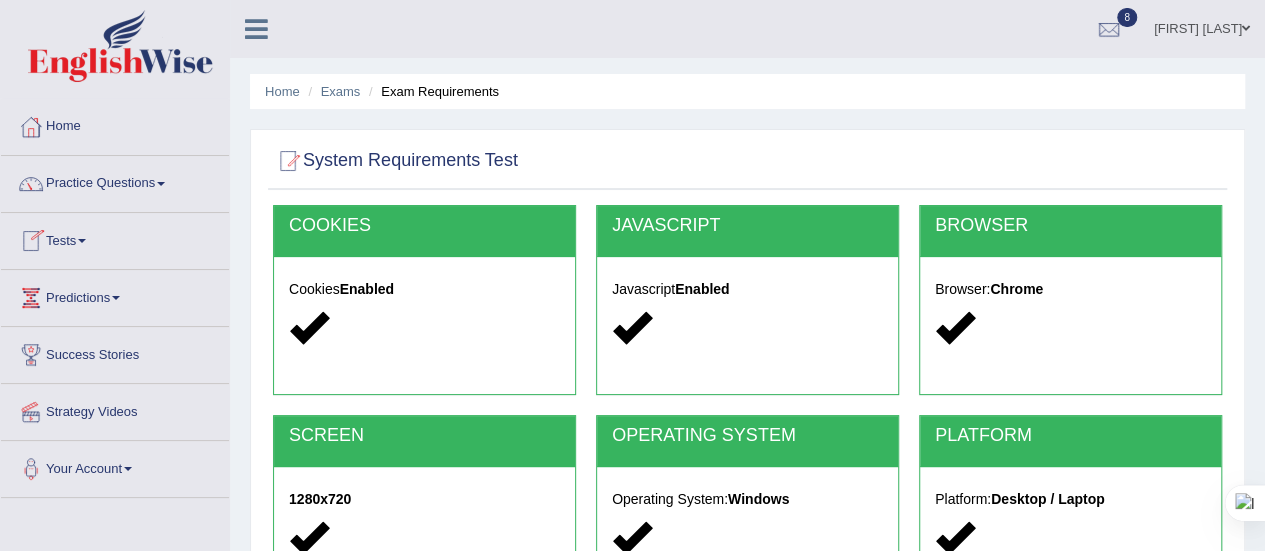 click at bounding box center [82, 241] 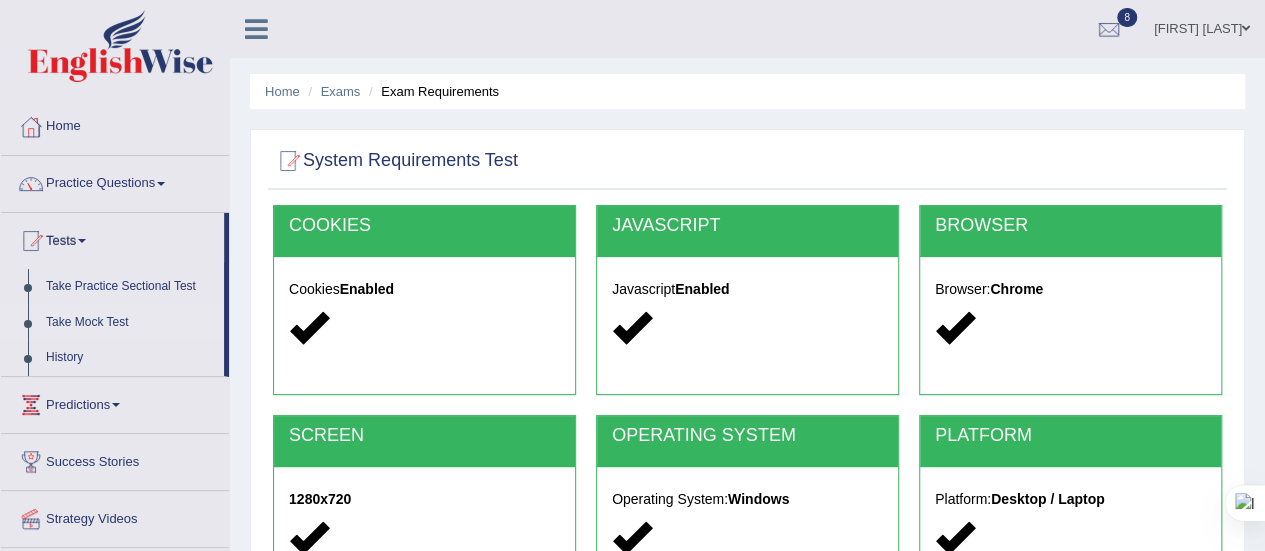 click on "Take Mock Test" at bounding box center [130, 323] 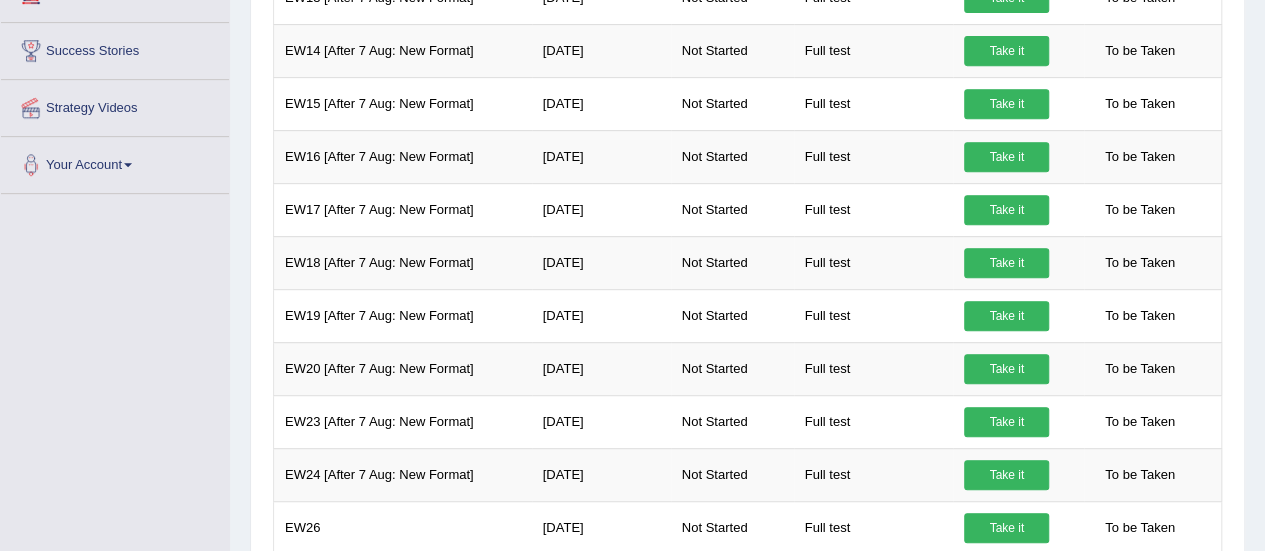 scroll, scrollTop: 0, scrollLeft: 0, axis: both 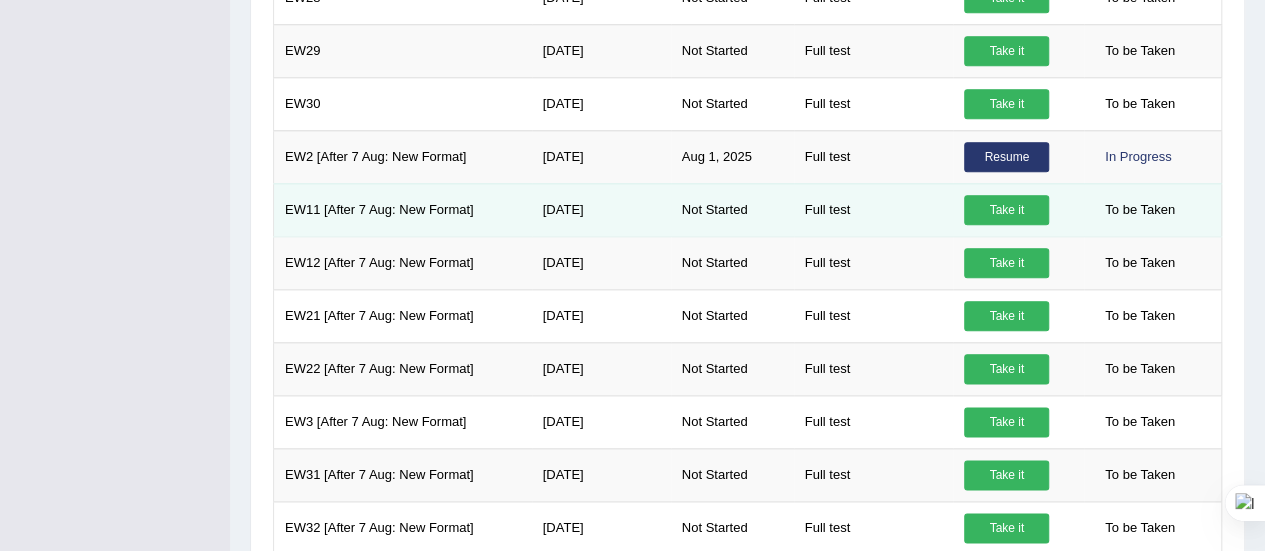 click on "EW11 [After 7 Aug: New Format]" at bounding box center (403, 209) 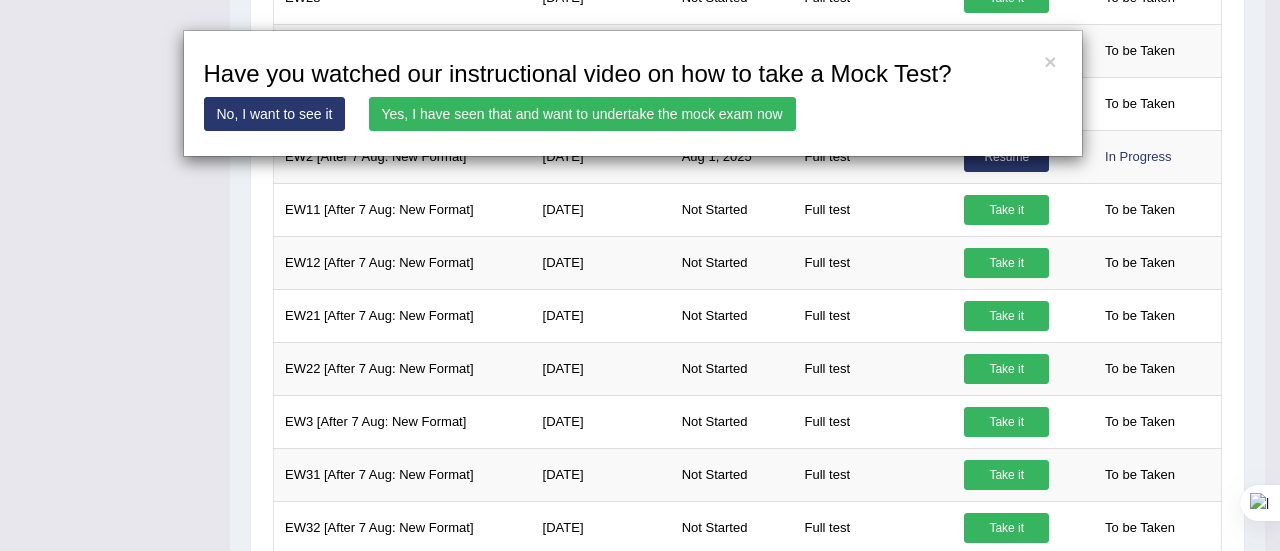 click on "Yes, I have seen that and want to undertake the mock exam now" at bounding box center (582, 114) 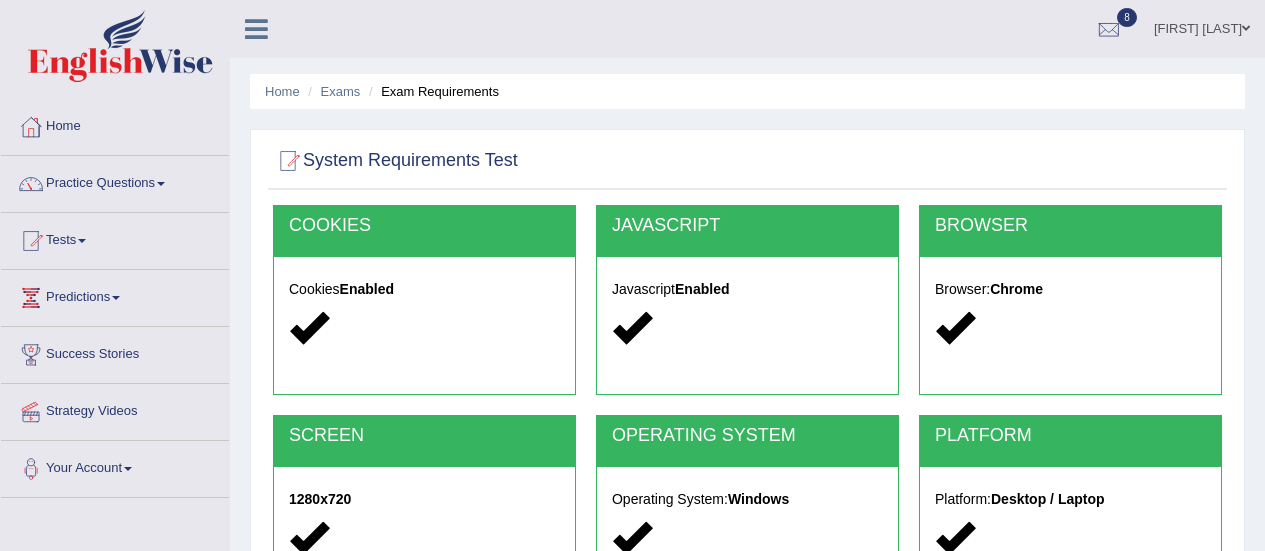 scroll, scrollTop: 0, scrollLeft: 0, axis: both 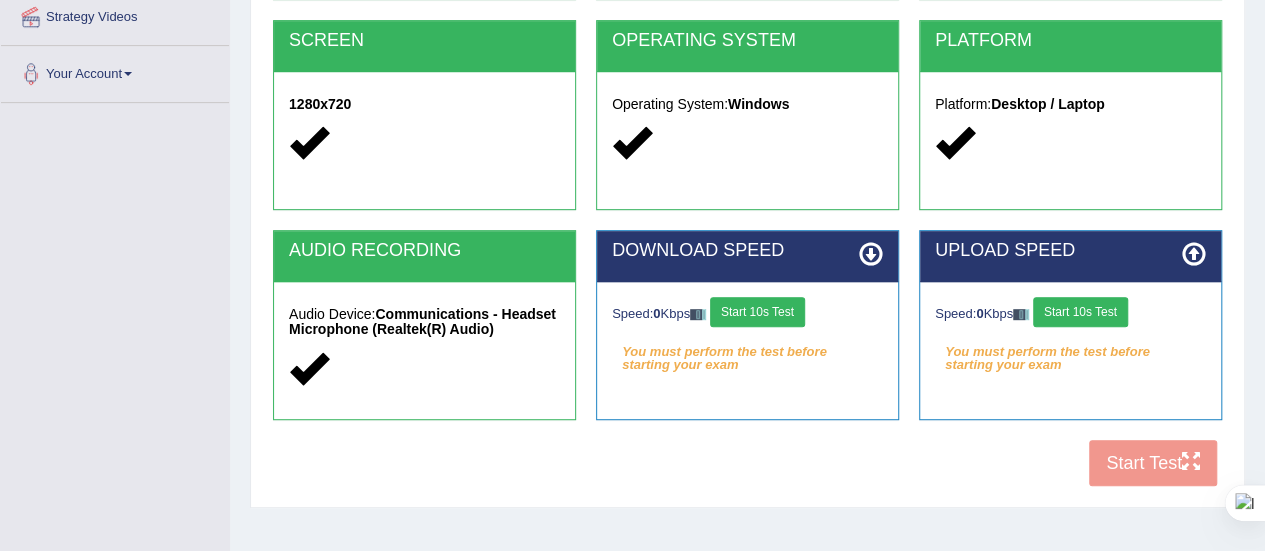 click on "Start 10s Test" at bounding box center [757, 312] 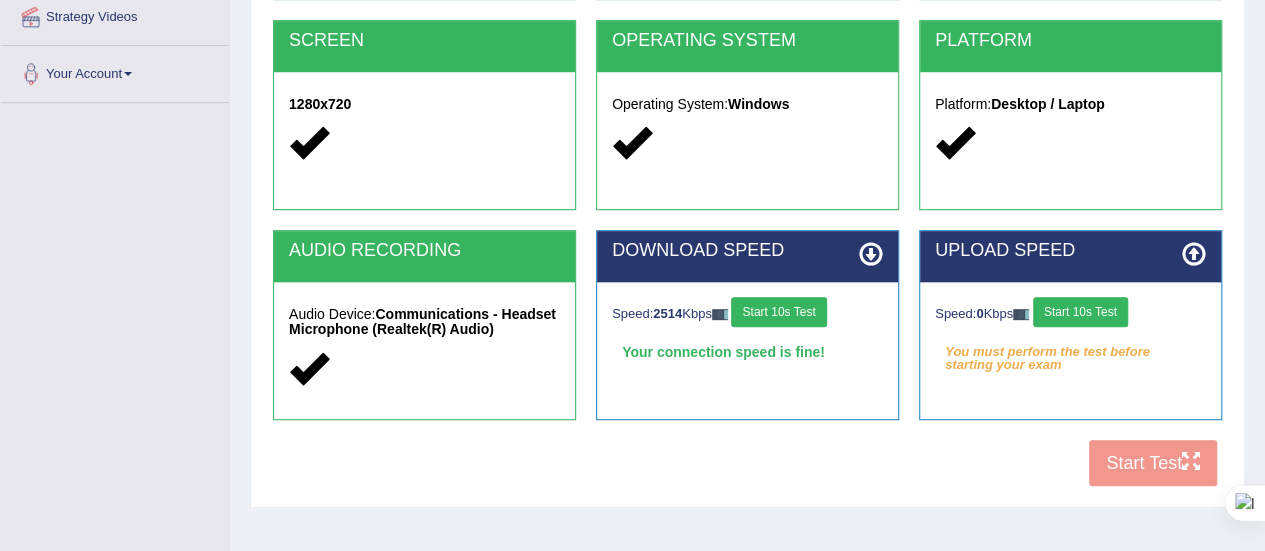 click on "Start 10s Test" at bounding box center (1080, 312) 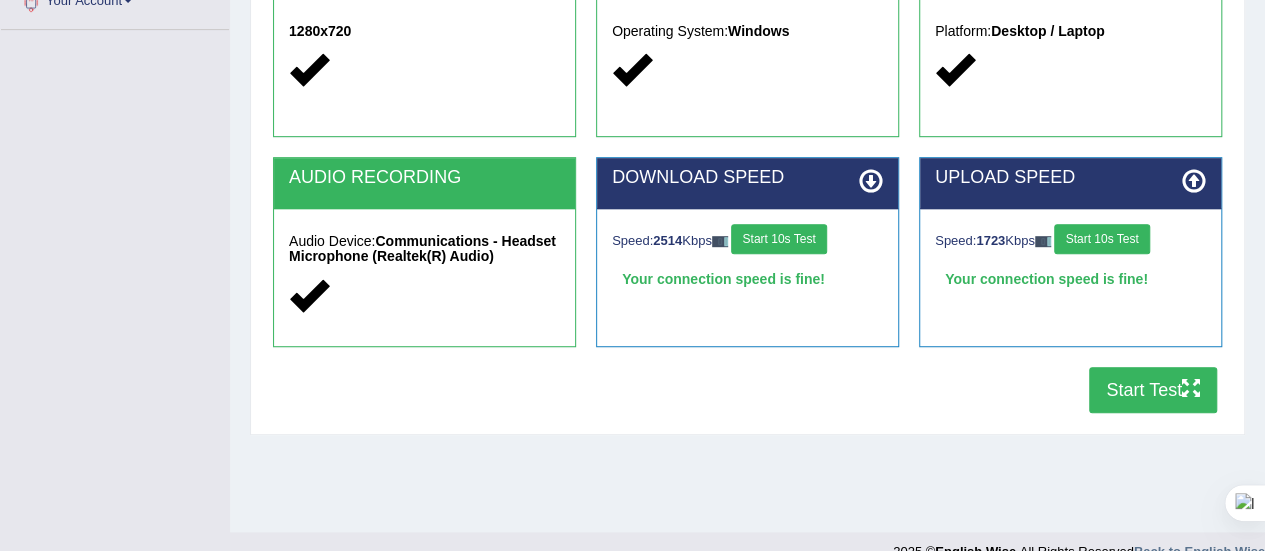 scroll, scrollTop: 469, scrollLeft: 0, axis: vertical 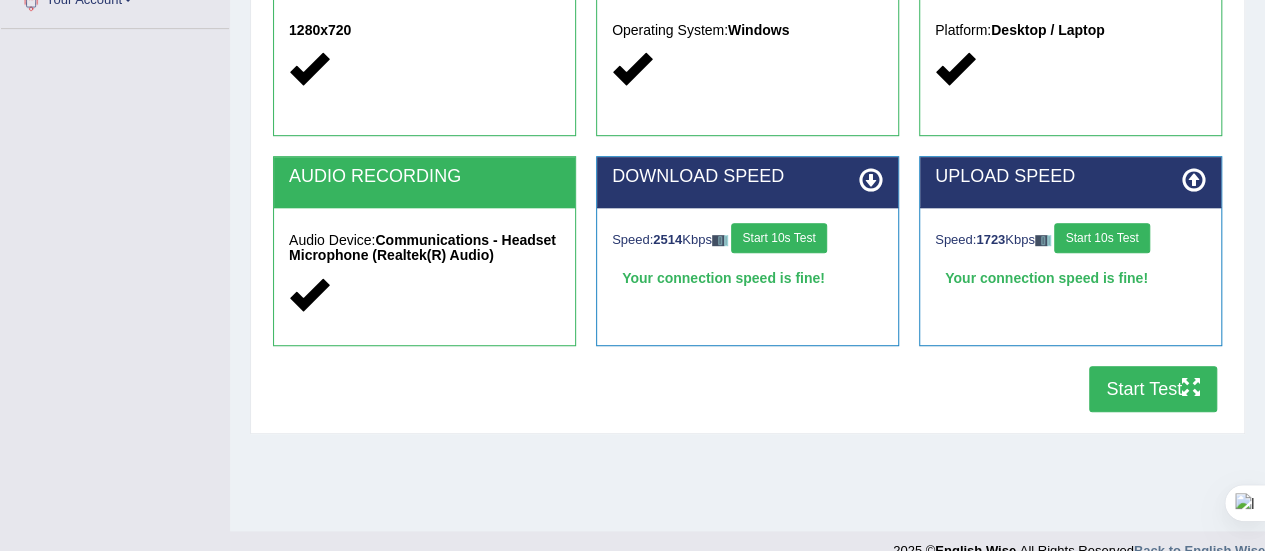 click on "Start Test" at bounding box center (1153, 389) 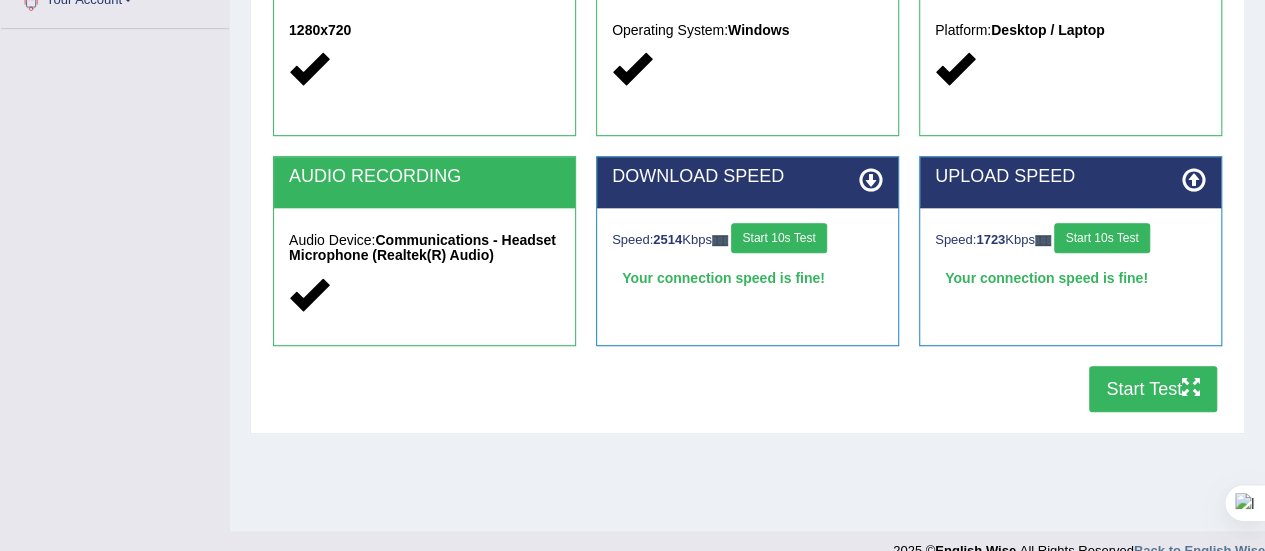 click on "Start Test" at bounding box center (1153, 389) 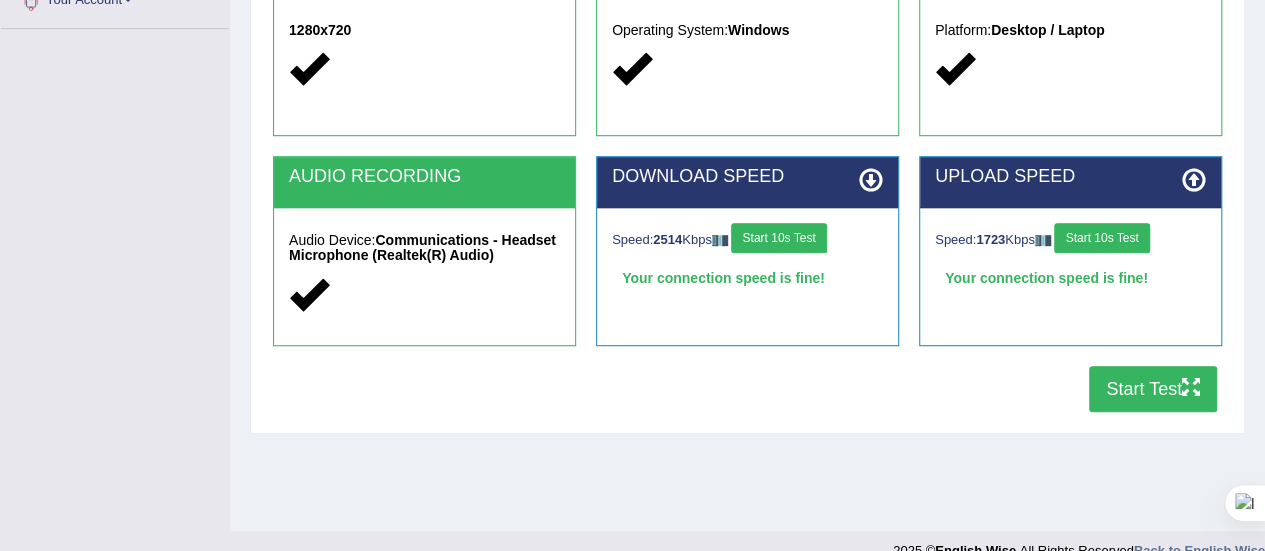 click on "Start Test" at bounding box center (1153, 389) 